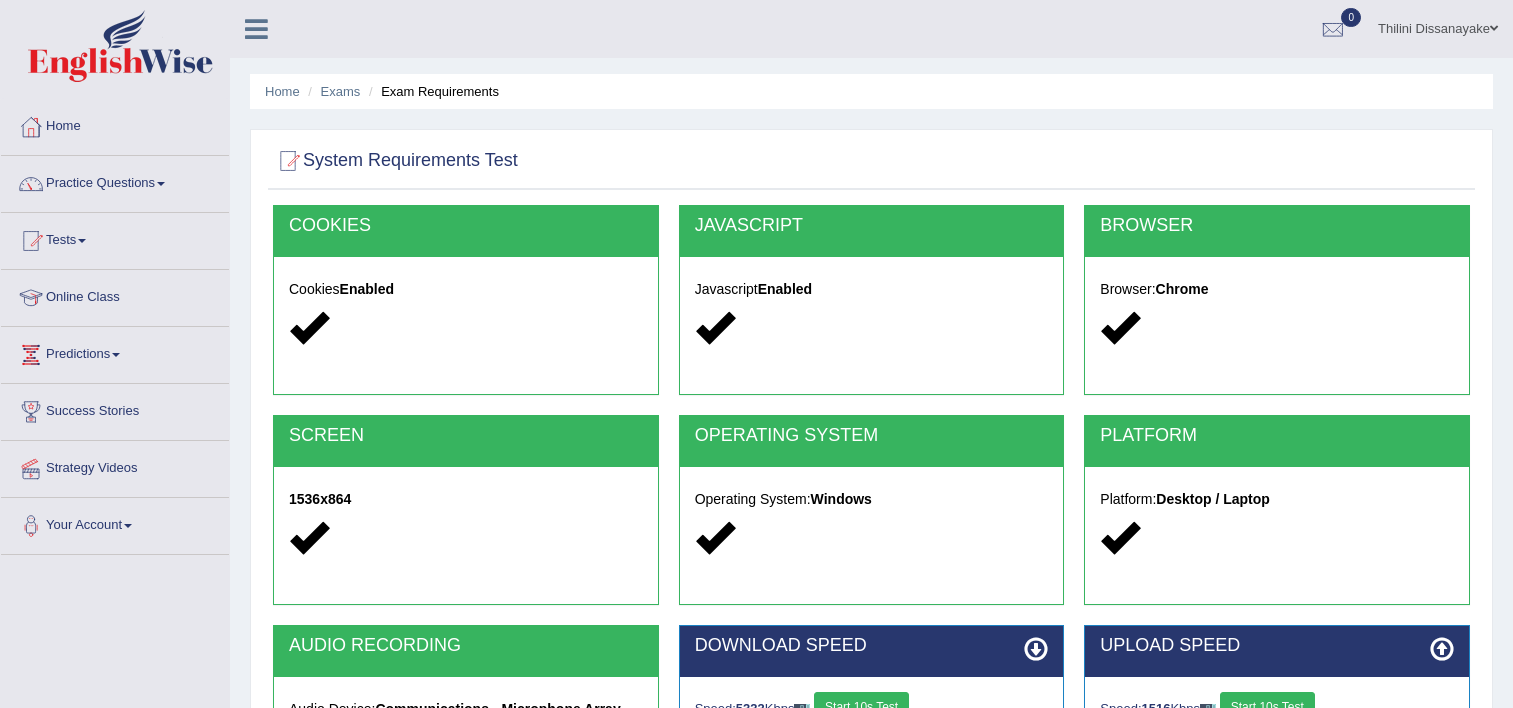 scroll, scrollTop: 342, scrollLeft: 0, axis: vertical 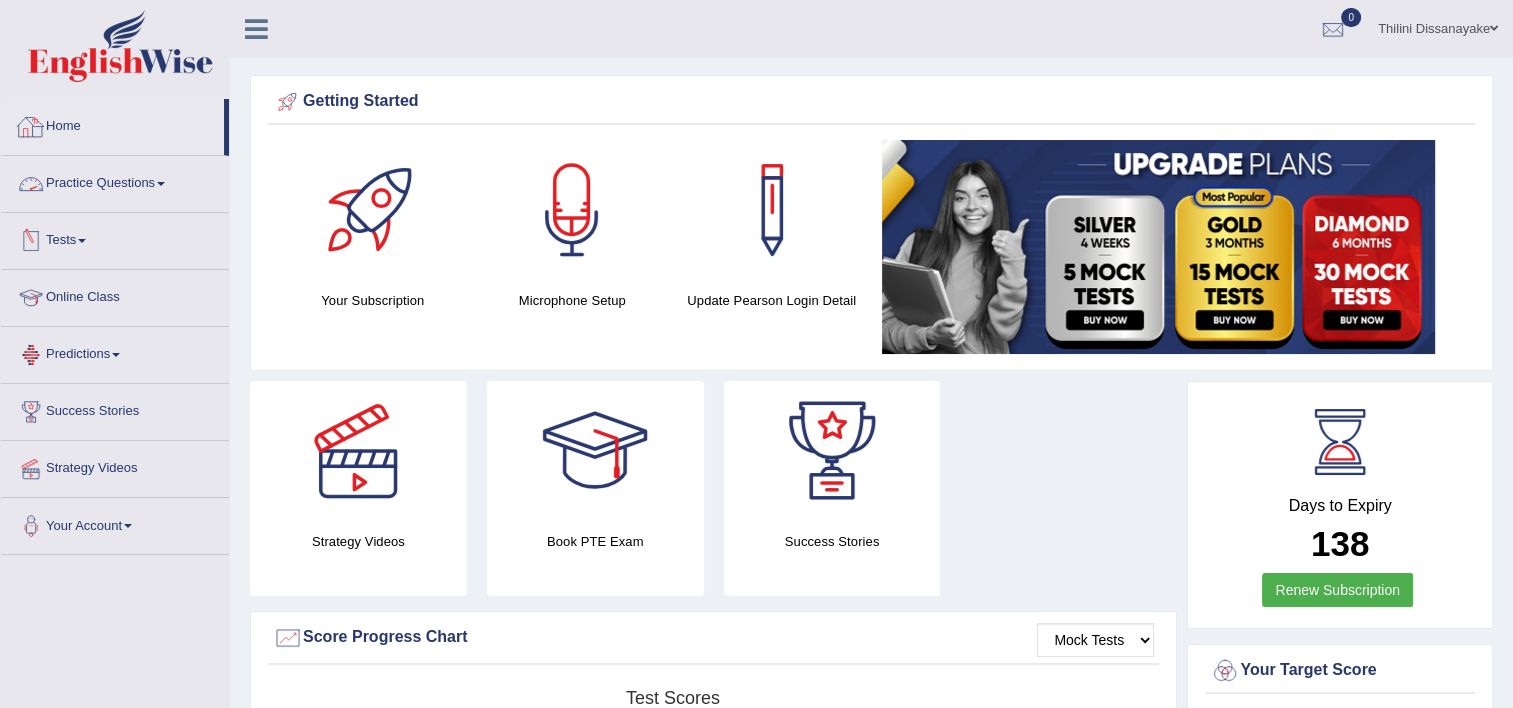 click on "Home" at bounding box center (112, 124) 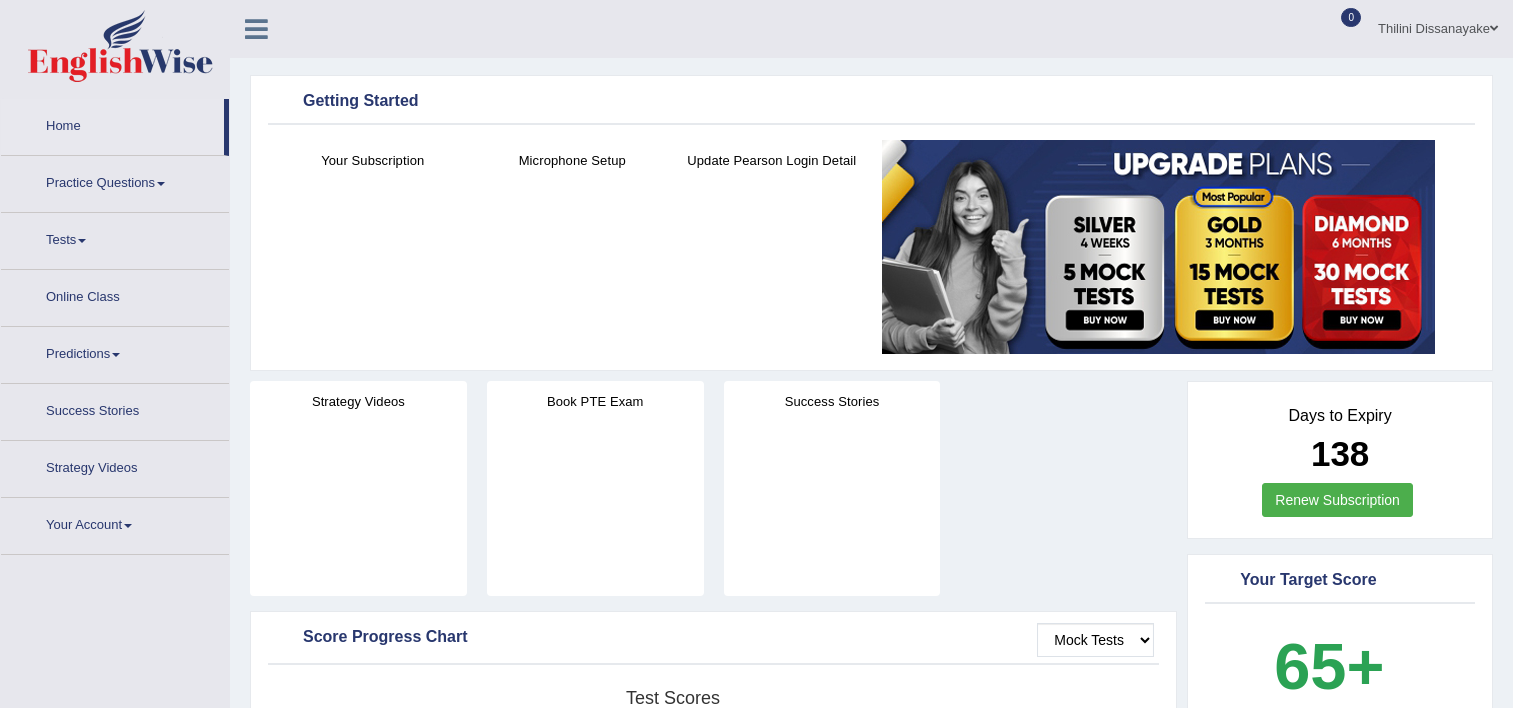 scroll, scrollTop: 0, scrollLeft: 0, axis: both 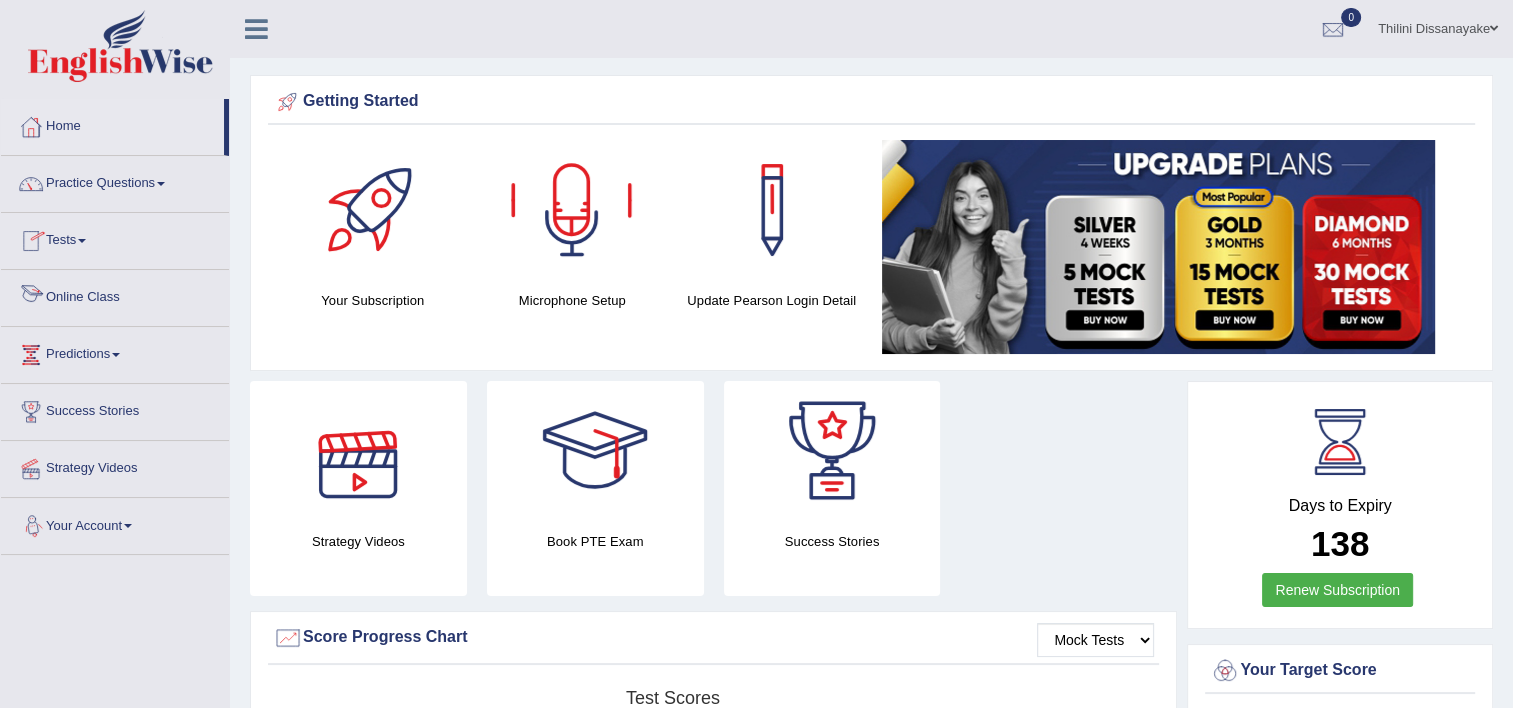 click on "Tests" at bounding box center [115, 238] 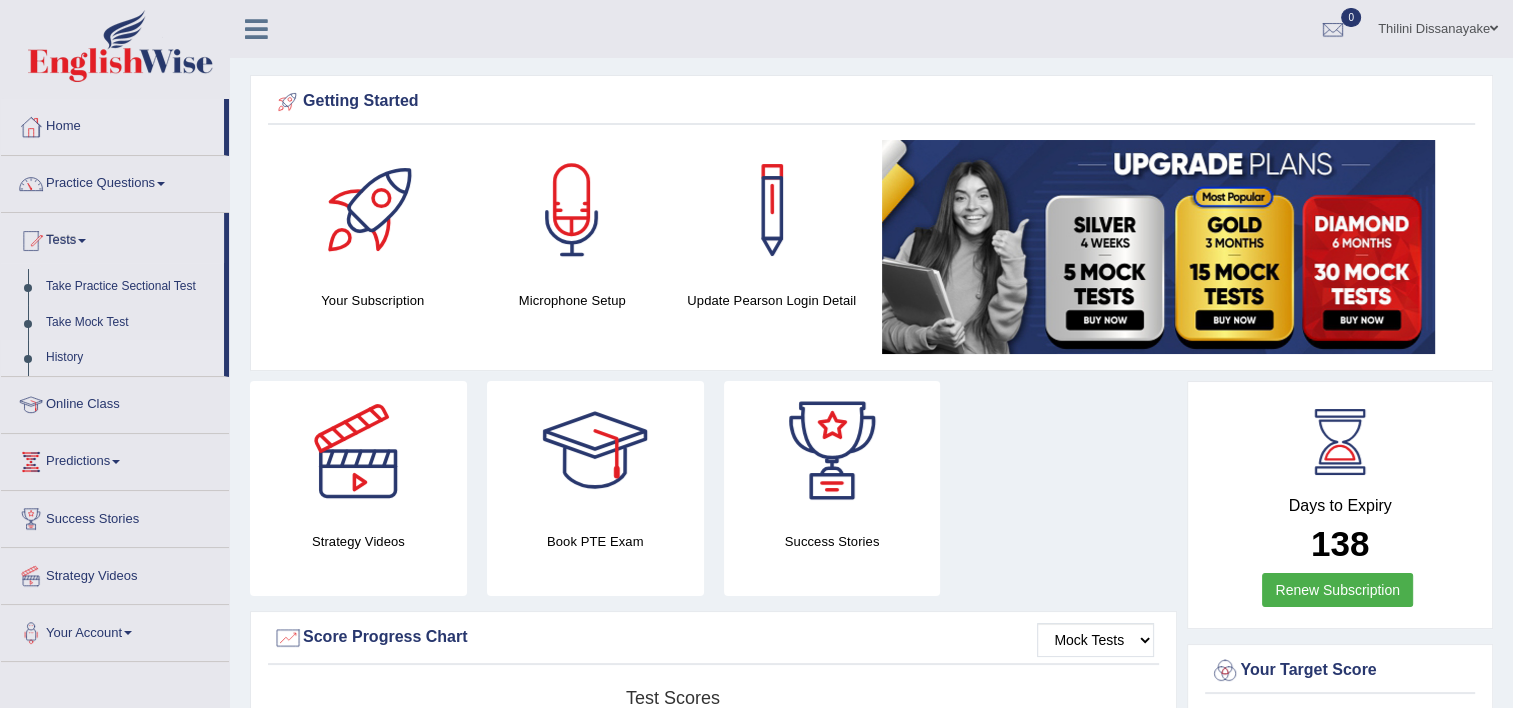 click on "History" at bounding box center [130, 358] 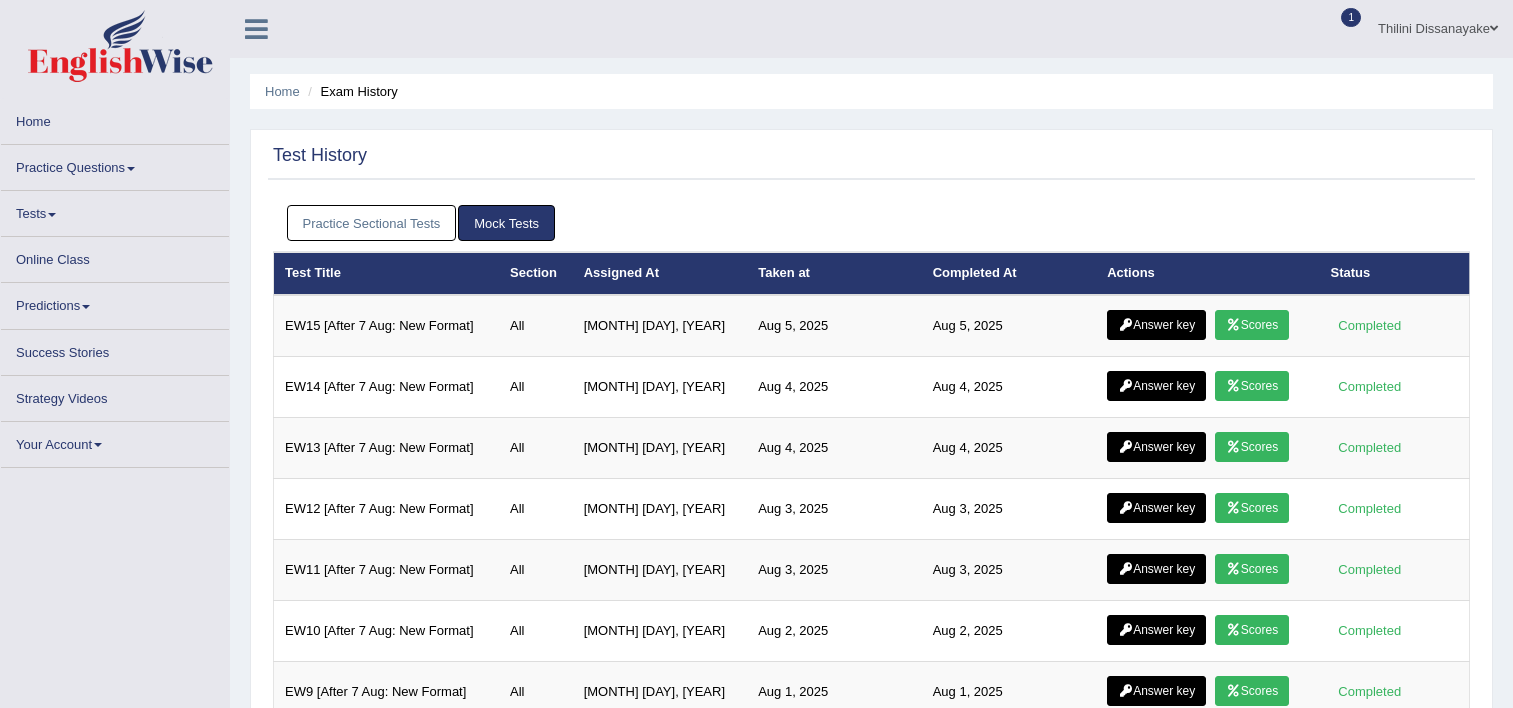 scroll, scrollTop: 0, scrollLeft: 0, axis: both 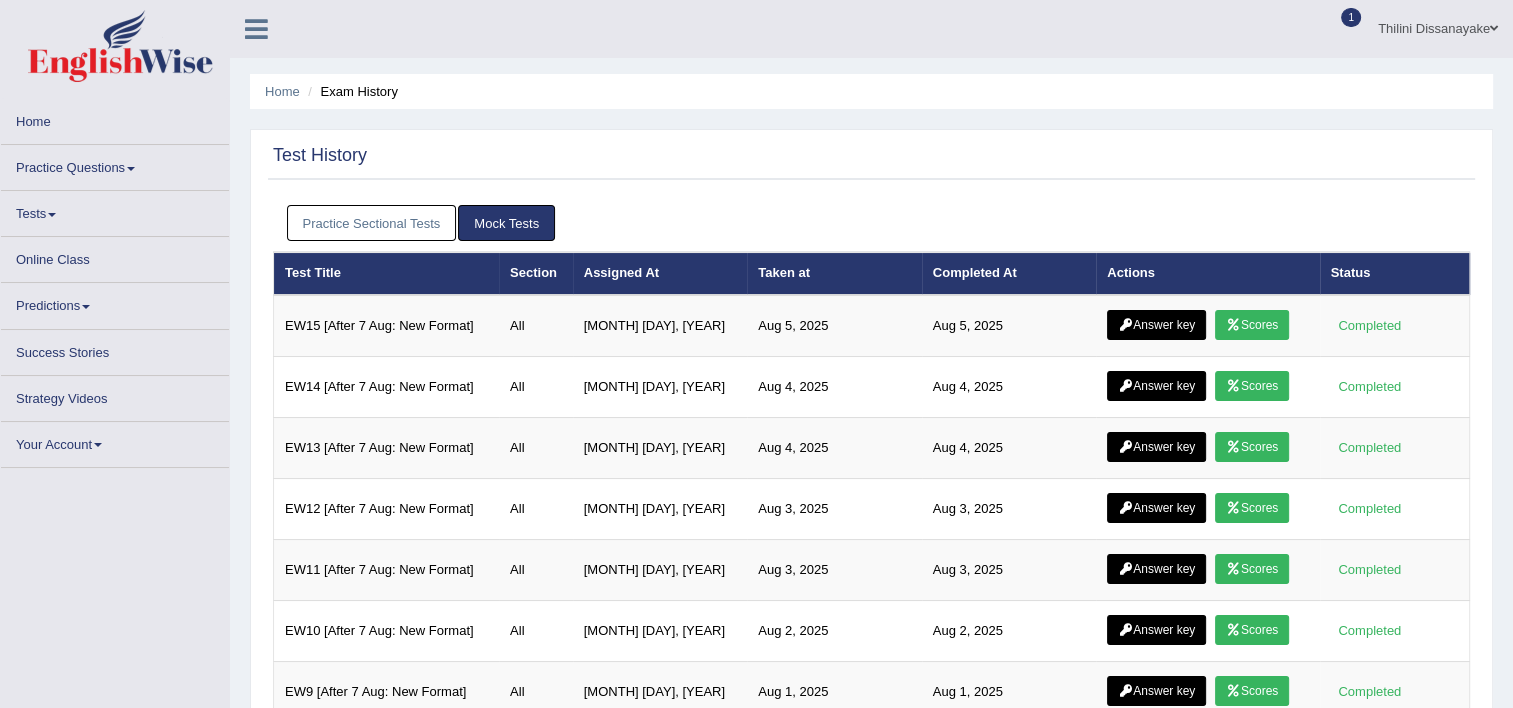 click on "Scores" at bounding box center [1252, 325] 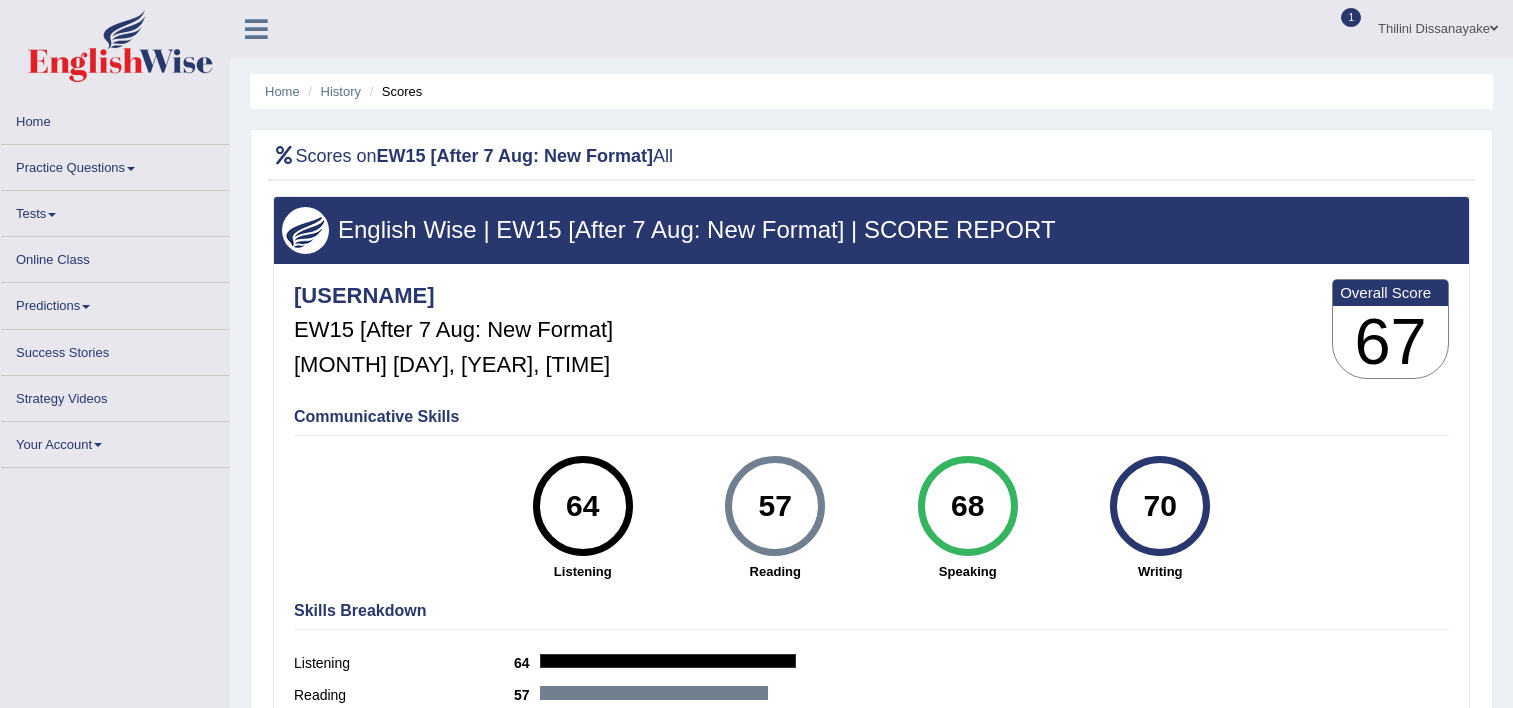 scroll, scrollTop: 0, scrollLeft: 0, axis: both 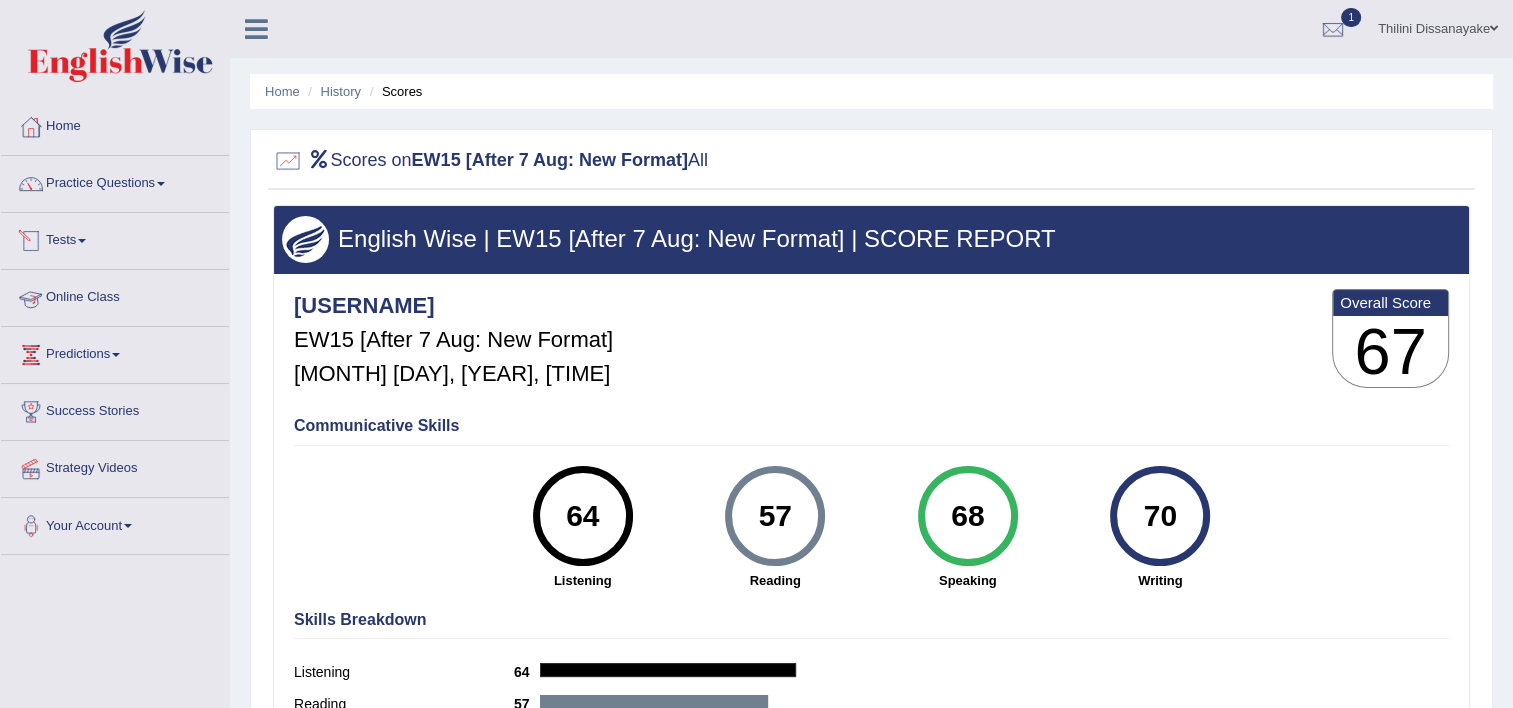 click on "Tests" at bounding box center [115, 238] 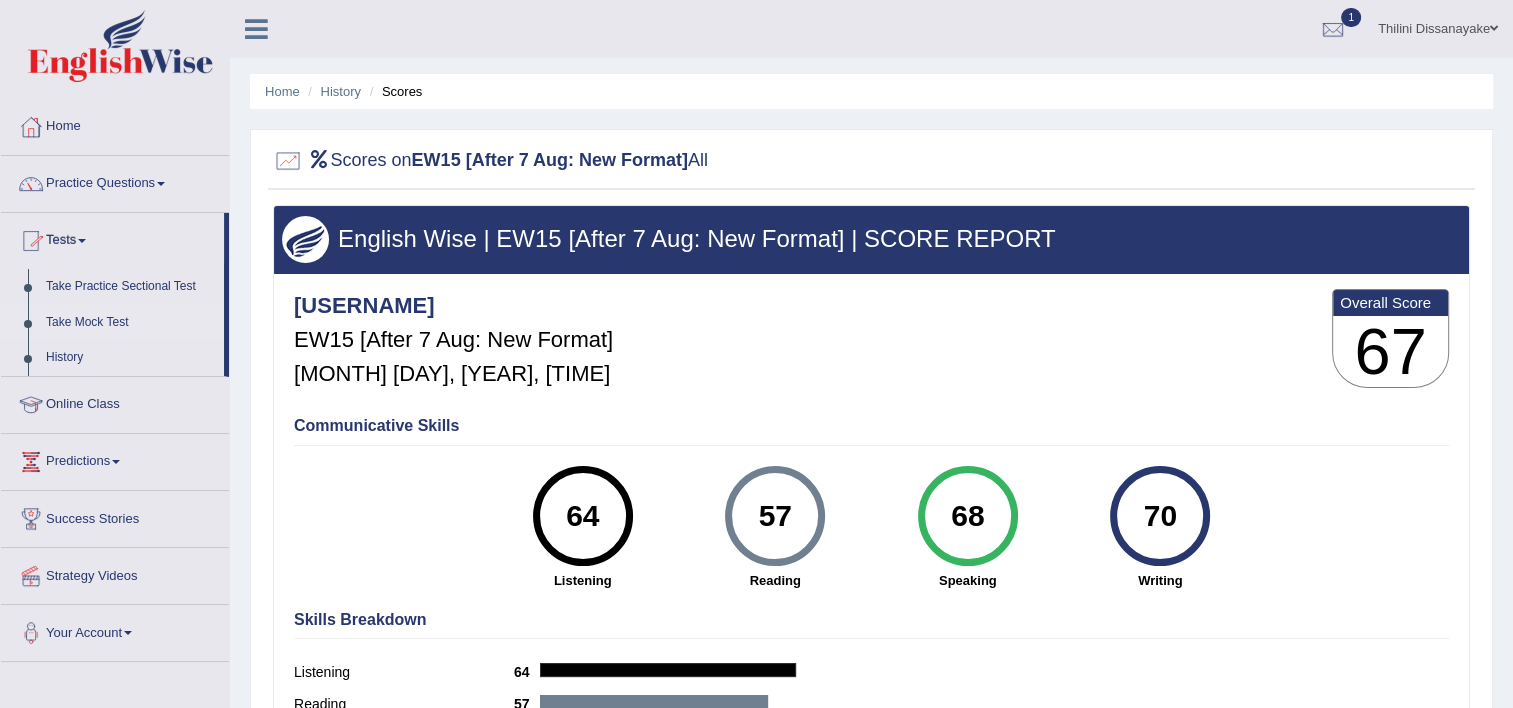 click on "Take Mock Test" at bounding box center (130, 323) 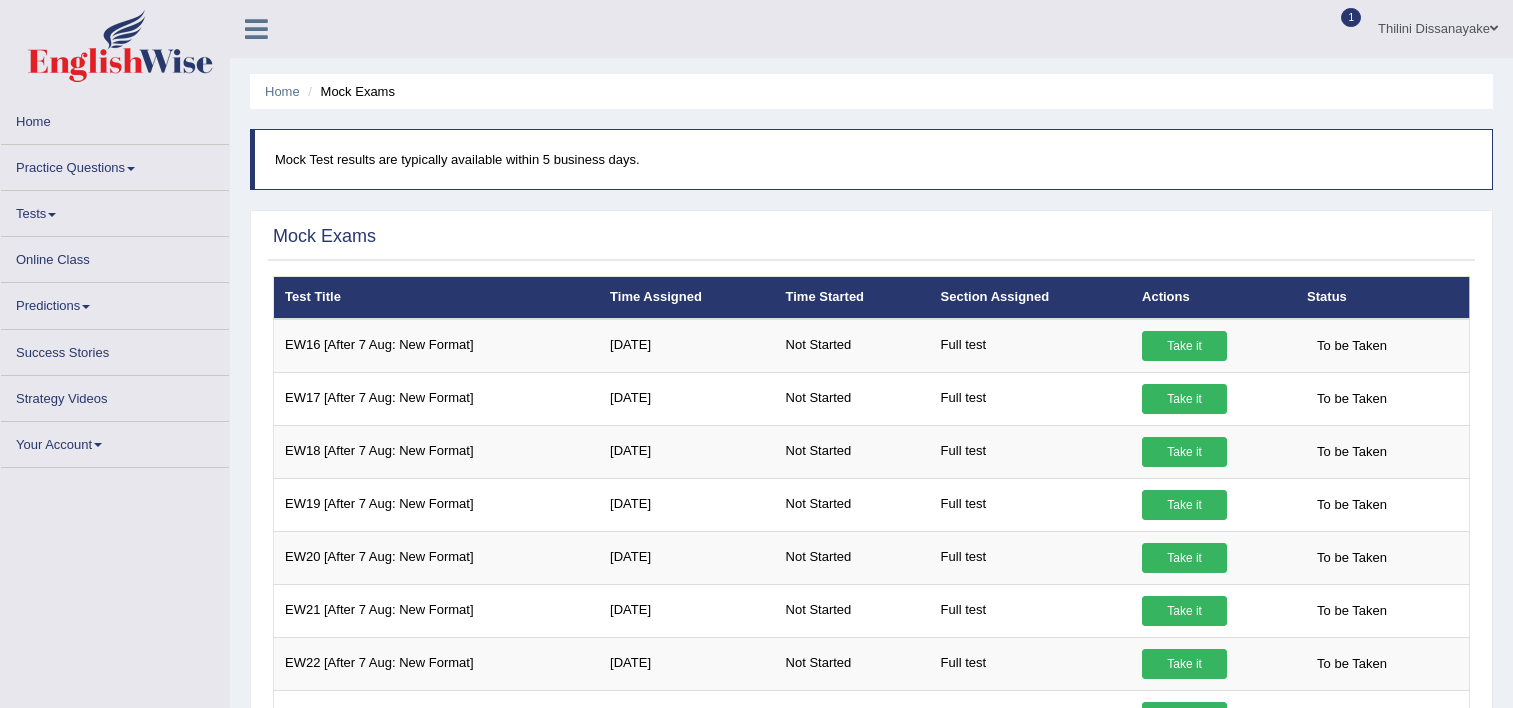scroll, scrollTop: 0, scrollLeft: 0, axis: both 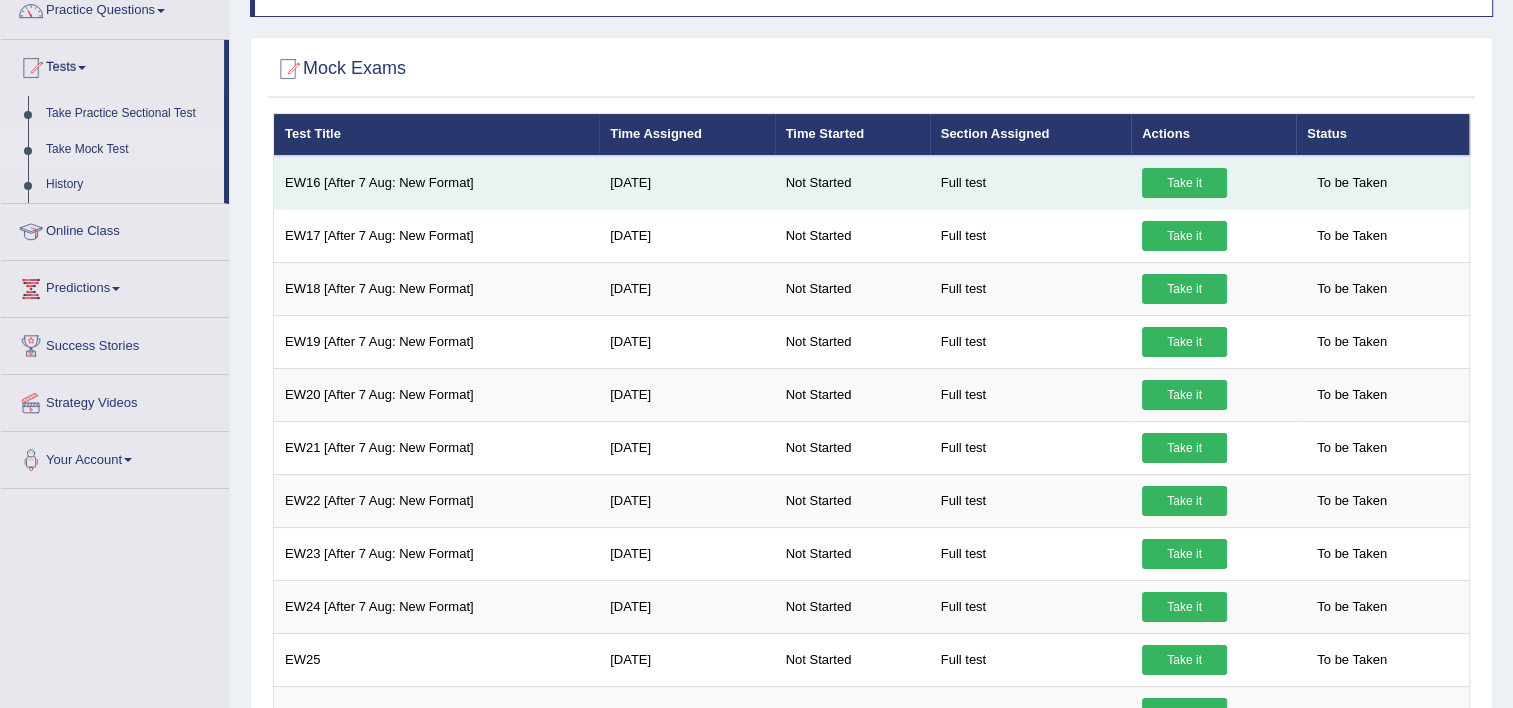 click on "Take it" at bounding box center (1184, 183) 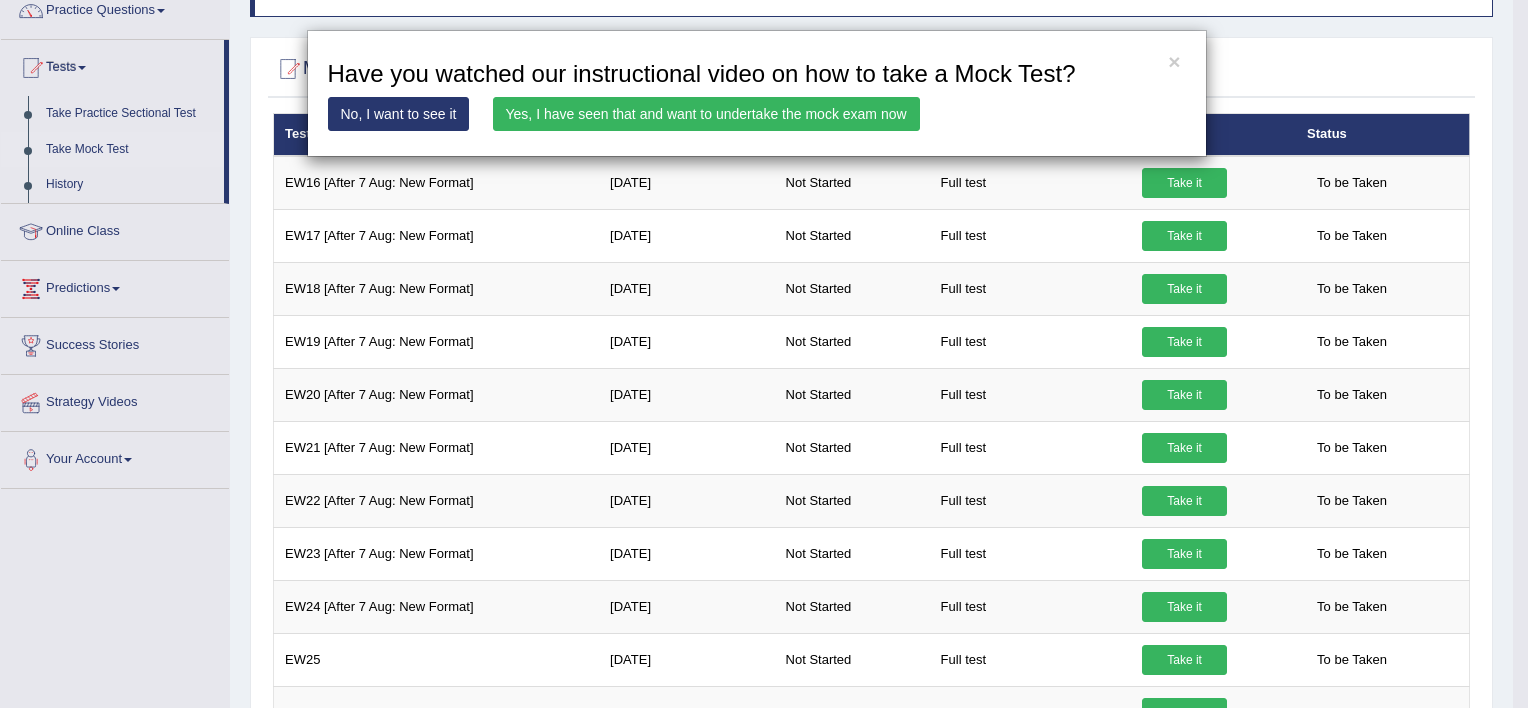 click on "Yes, I have seen that and want to undertake the mock exam now" at bounding box center (706, 114) 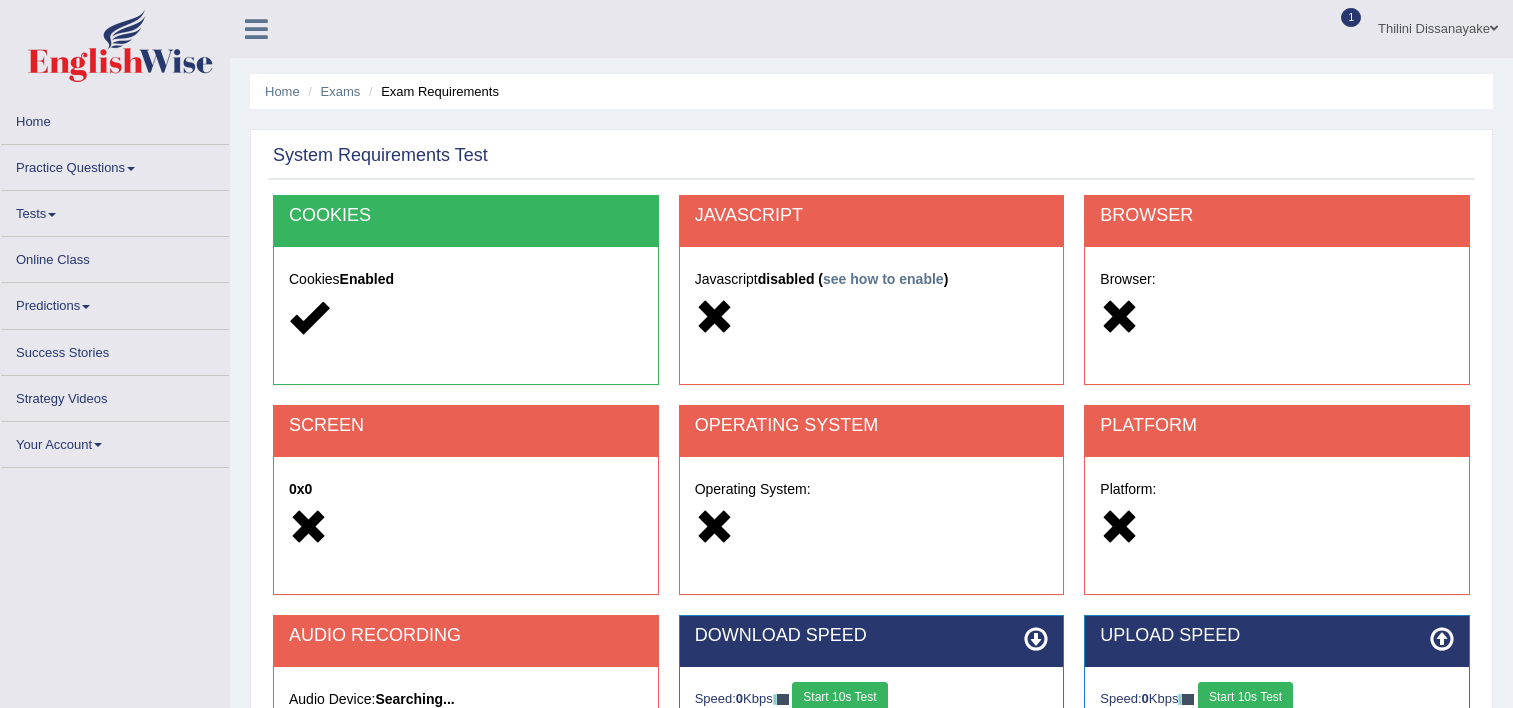 scroll, scrollTop: 0, scrollLeft: 0, axis: both 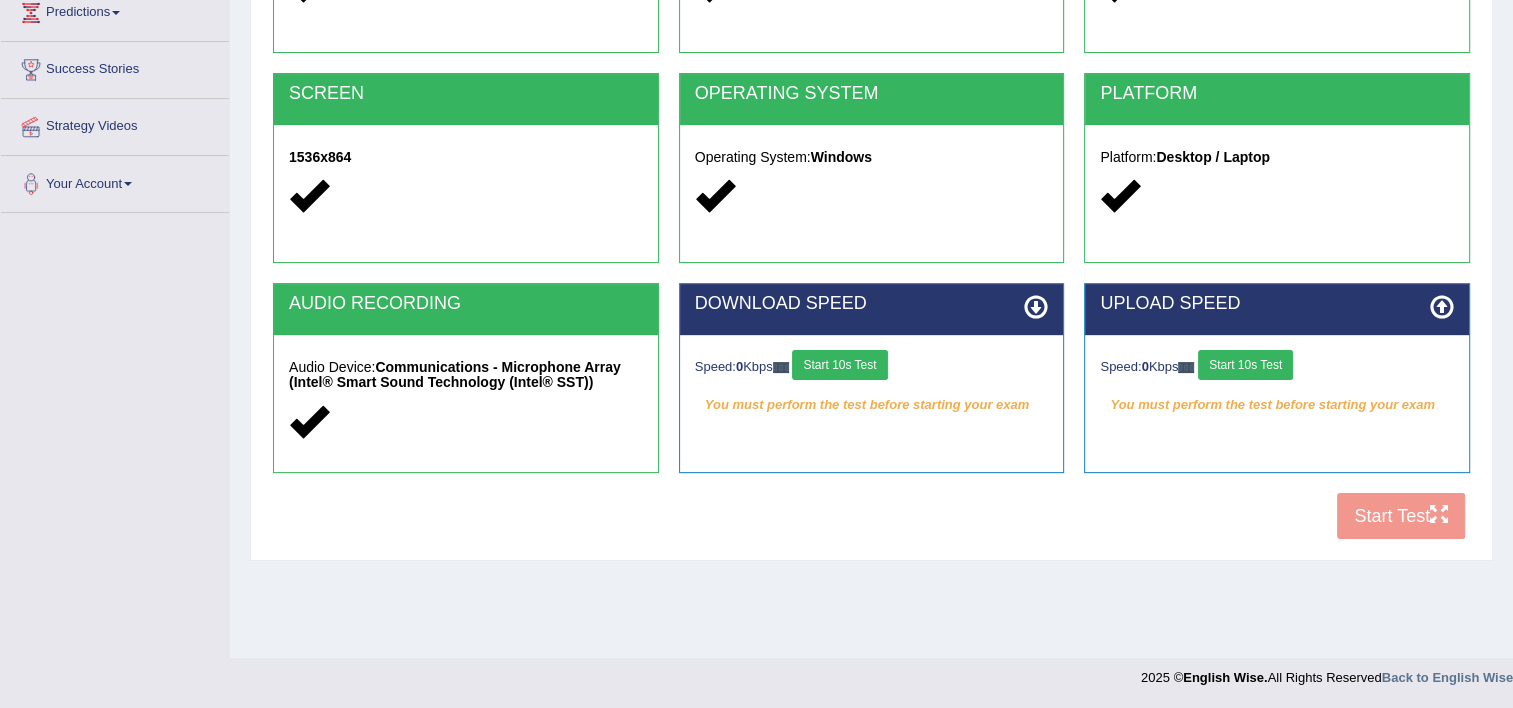 click on "Start 10s Test" at bounding box center [839, 365] 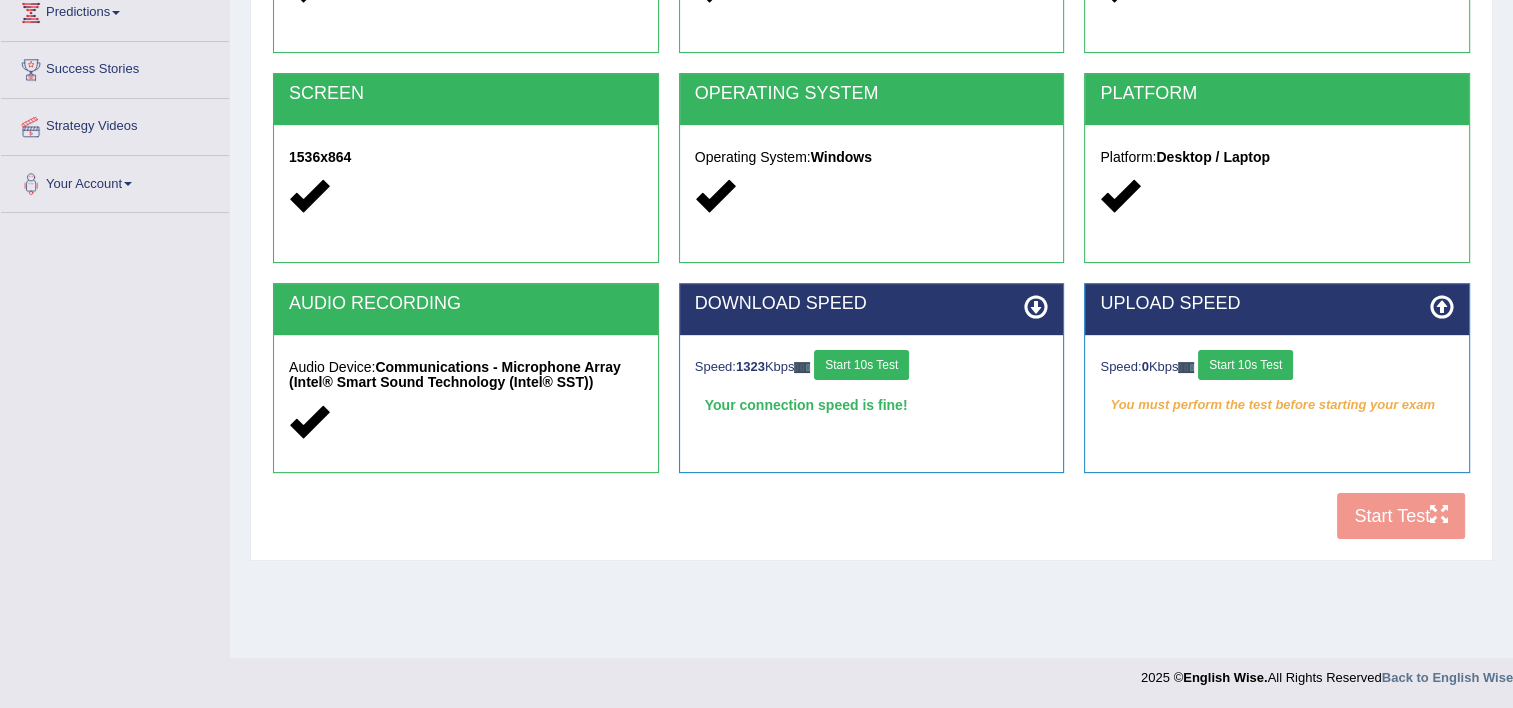 drag, startPoint x: 1264, startPoint y: 360, endPoint x: 1372, endPoint y: 550, distance: 218.54976 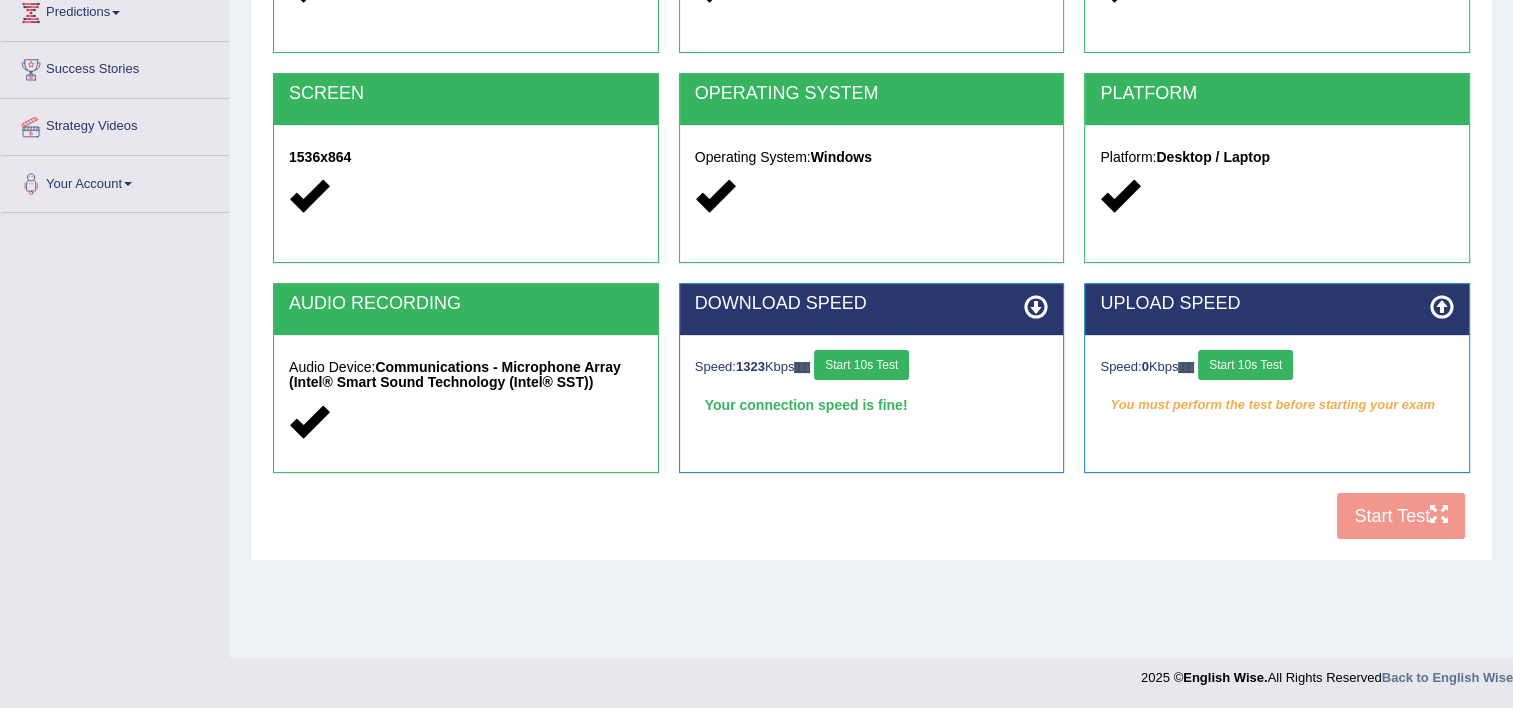 click on "COOKIES
Cookies  Enabled
JAVASCRIPT
Javascript  Enabled
BROWSER
Browser:  Chrome
SCREEN
1536x864
OPERATING SYSTEM
Operating System:  Windows
PLATFORM
Platform:  Desktop / Laptop
AUDIO RECORDING
Audio Device:  Communications - Microphone Array (Intel® Smart Sound Technology (Intel® SST))
DOWNLOAD SPEED
Speed:  1323  Kbps    Start 10s Test
Your connection speed is fine!
Select Audio Quality
UPLOAD SPEED
Speed:  0  Kbps    Start 10s Test
You must perform the test before starting your exam" at bounding box center [871, 206] 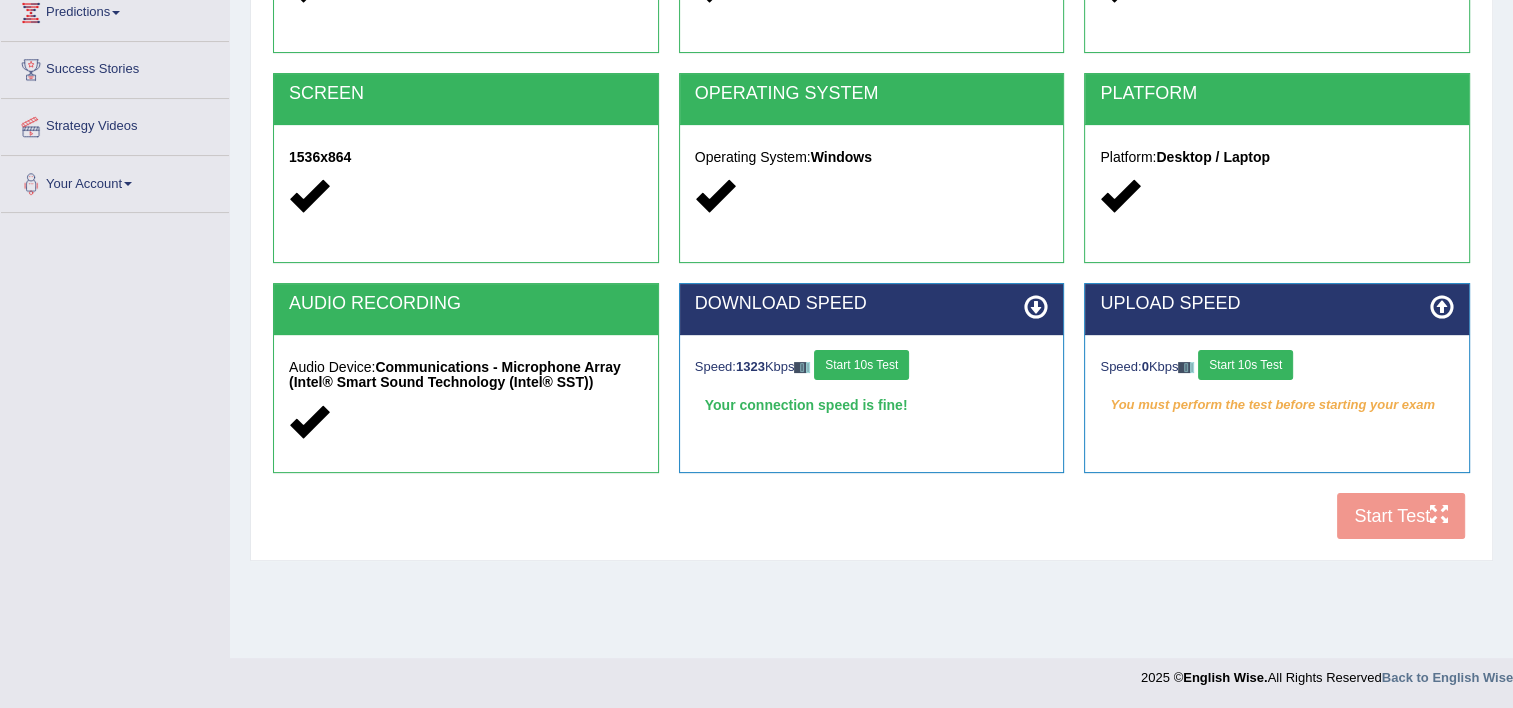 click on "Start 10s Test" at bounding box center (1245, 365) 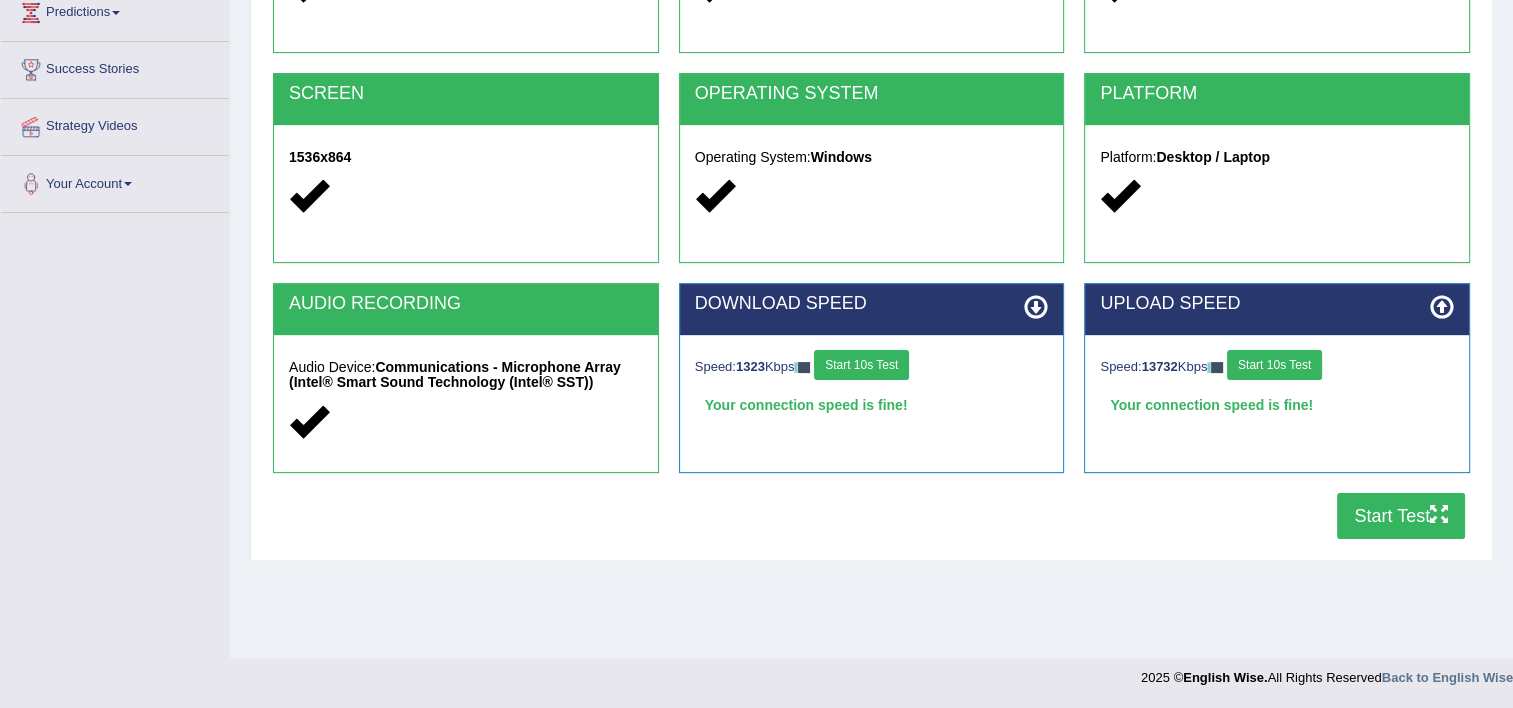 click on "Start Test" at bounding box center [1401, 516] 